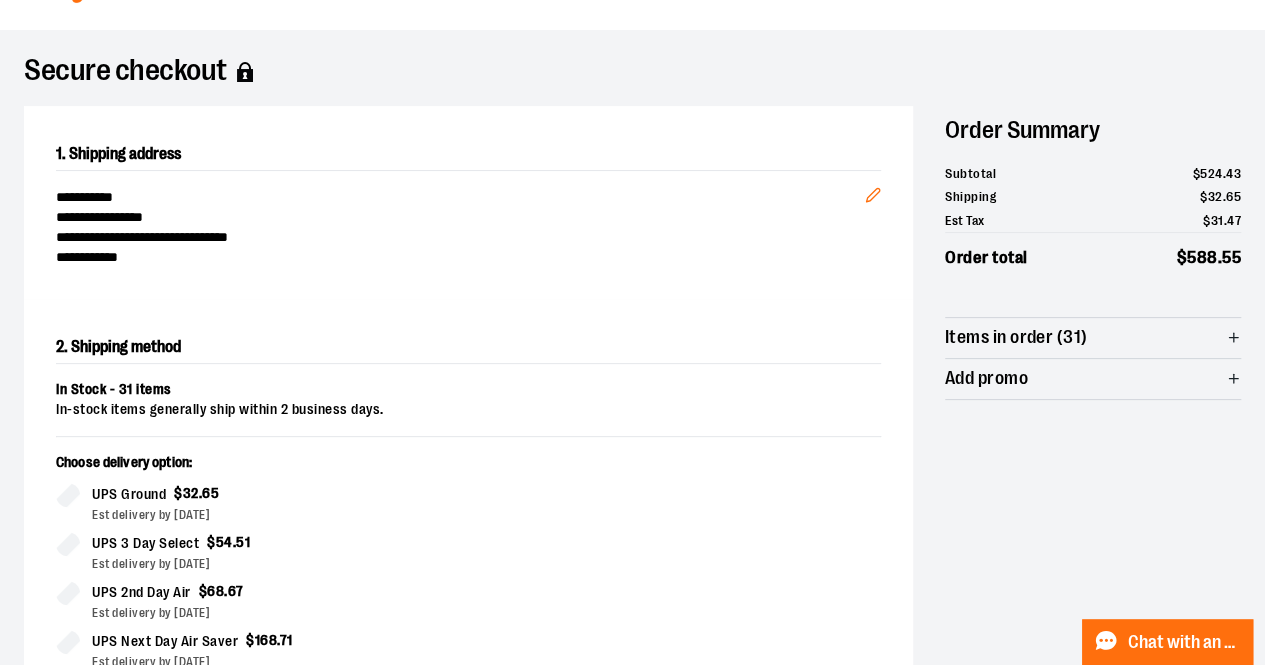 scroll, scrollTop: 107, scrollLeft: 0, axis: vertical 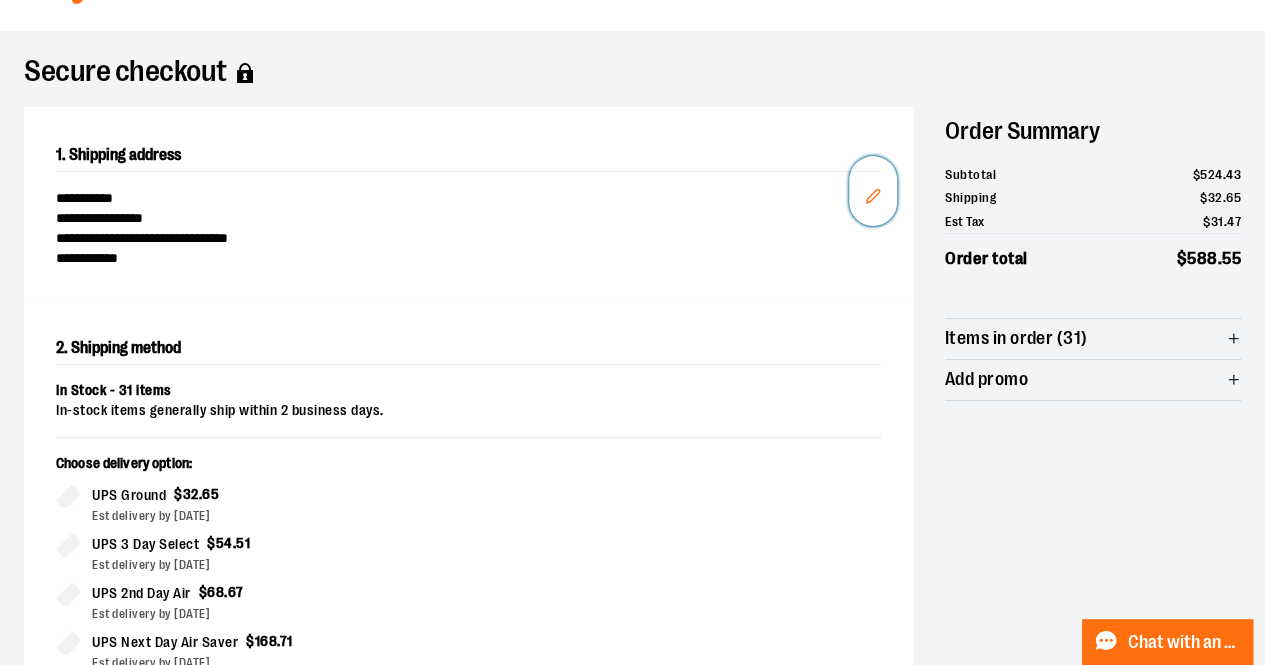 click 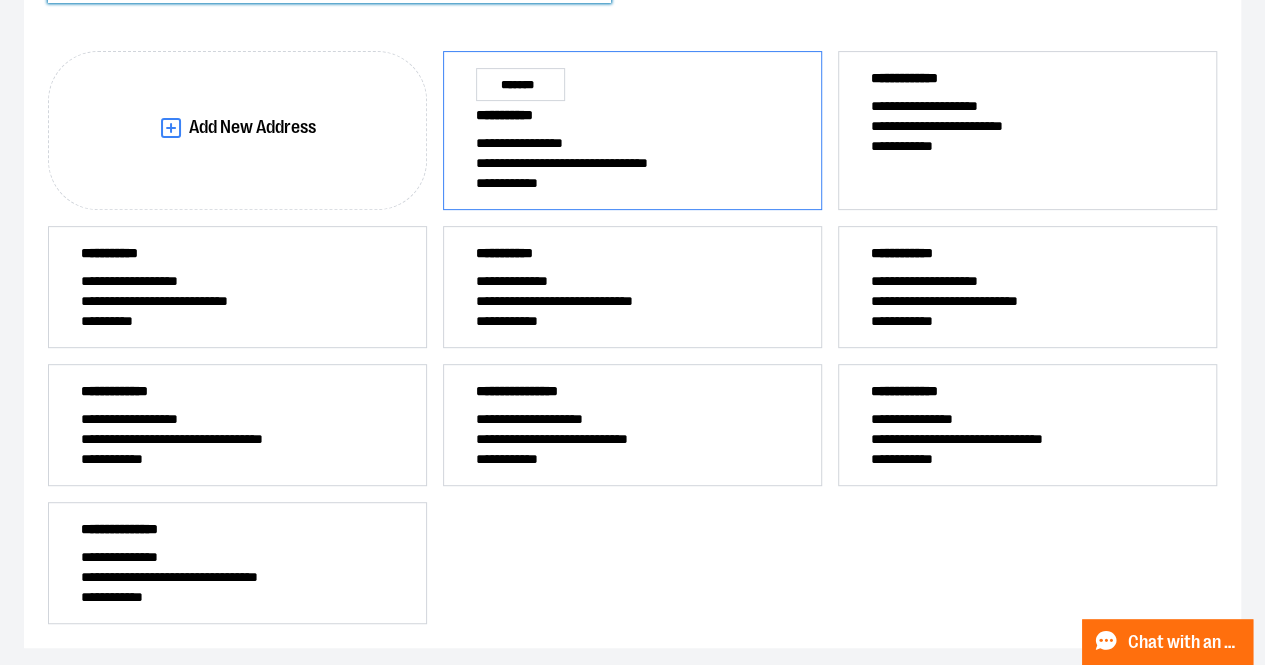 scroll, scrollTop: 292, scrollLeft: 0, axis: vertical 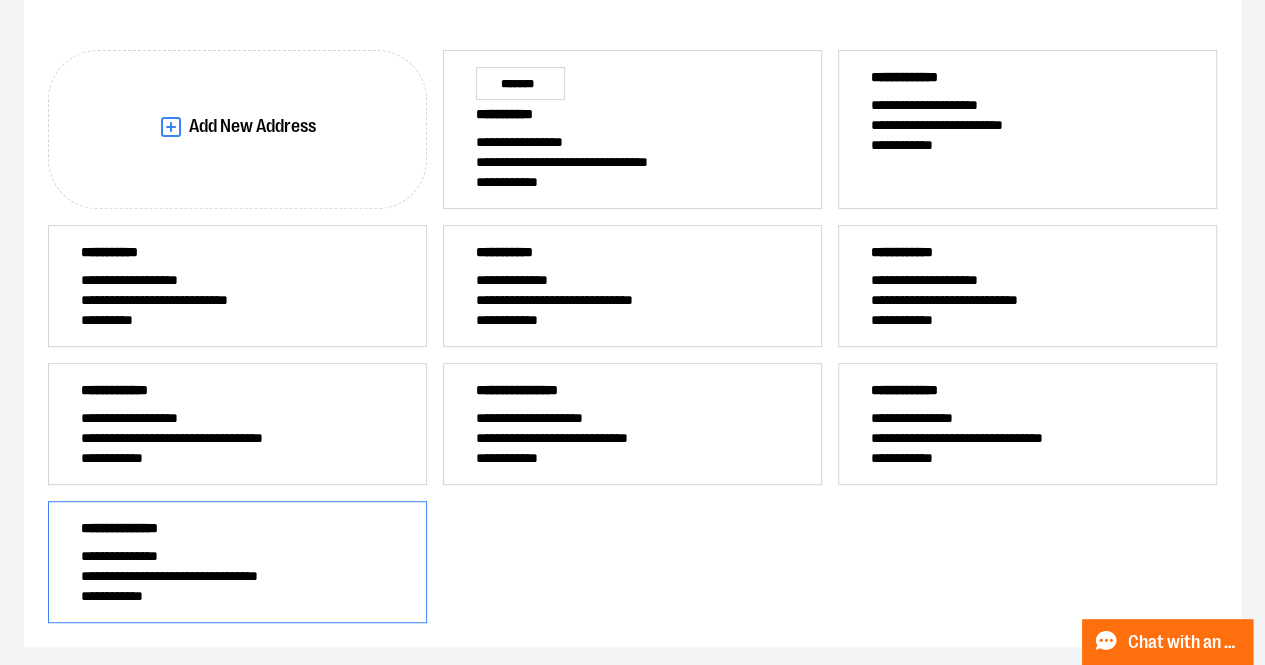 click on "**********" at bounding box center (238, 532) 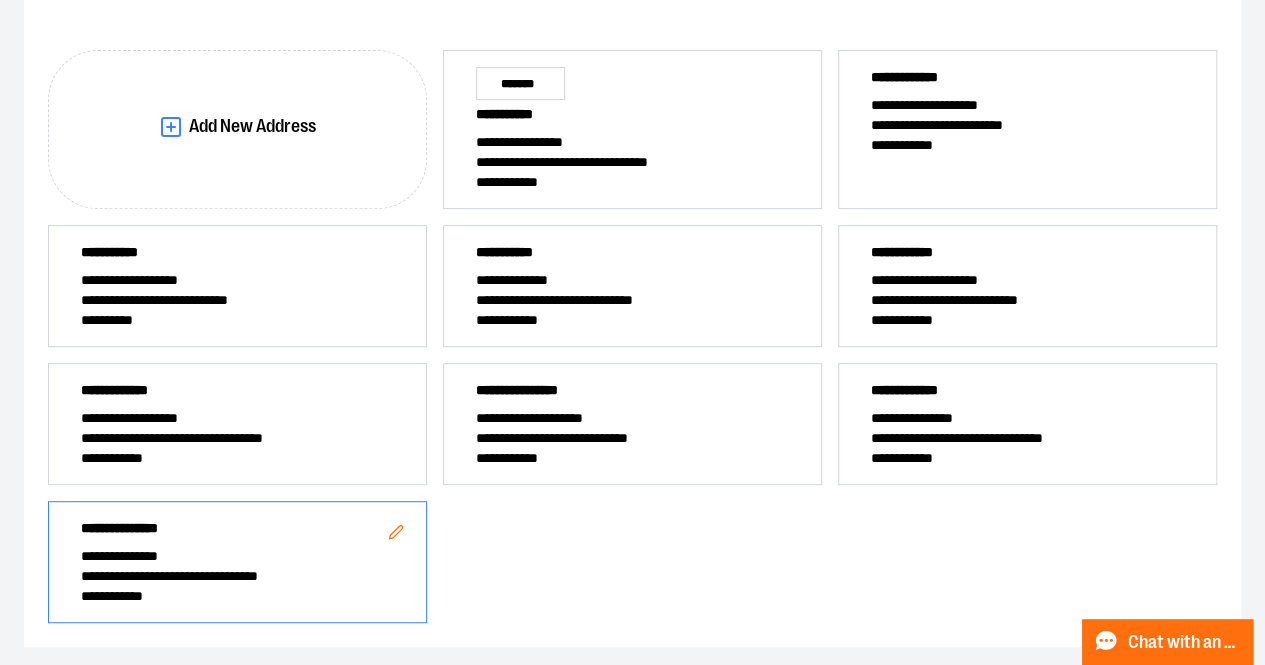 scroll, scrollTop: 0, scrollLeft: 0, axis: both 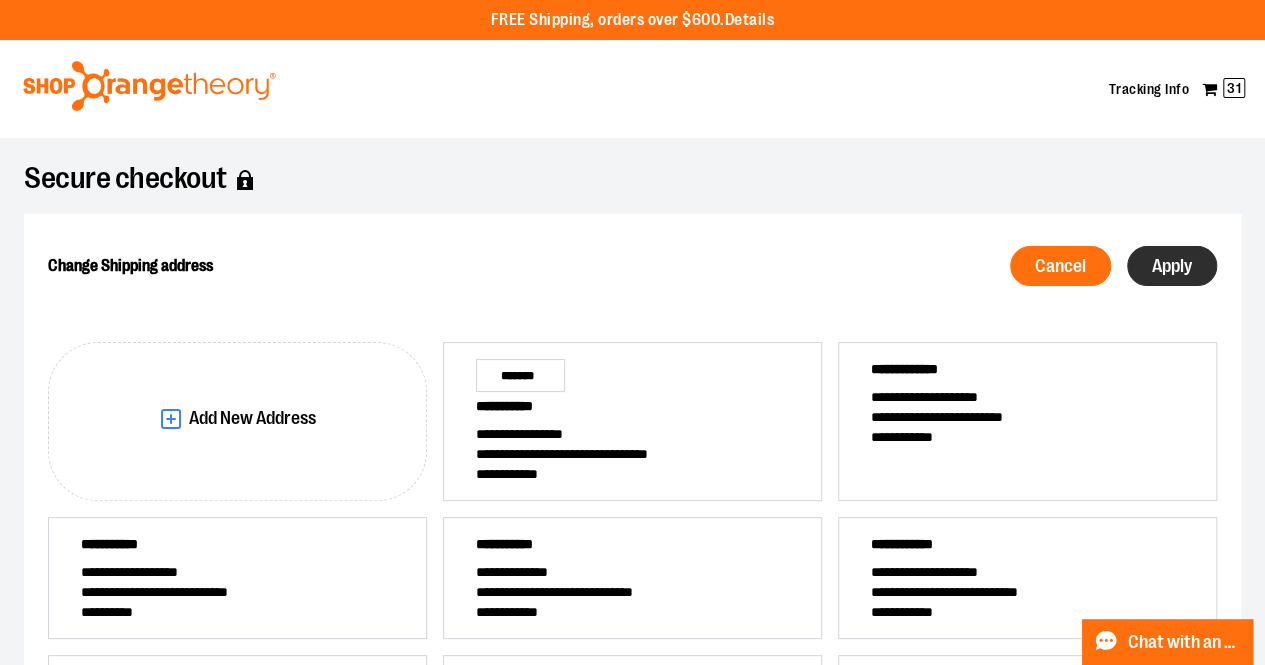click on "Apply" at bounding box center (1172, 266) 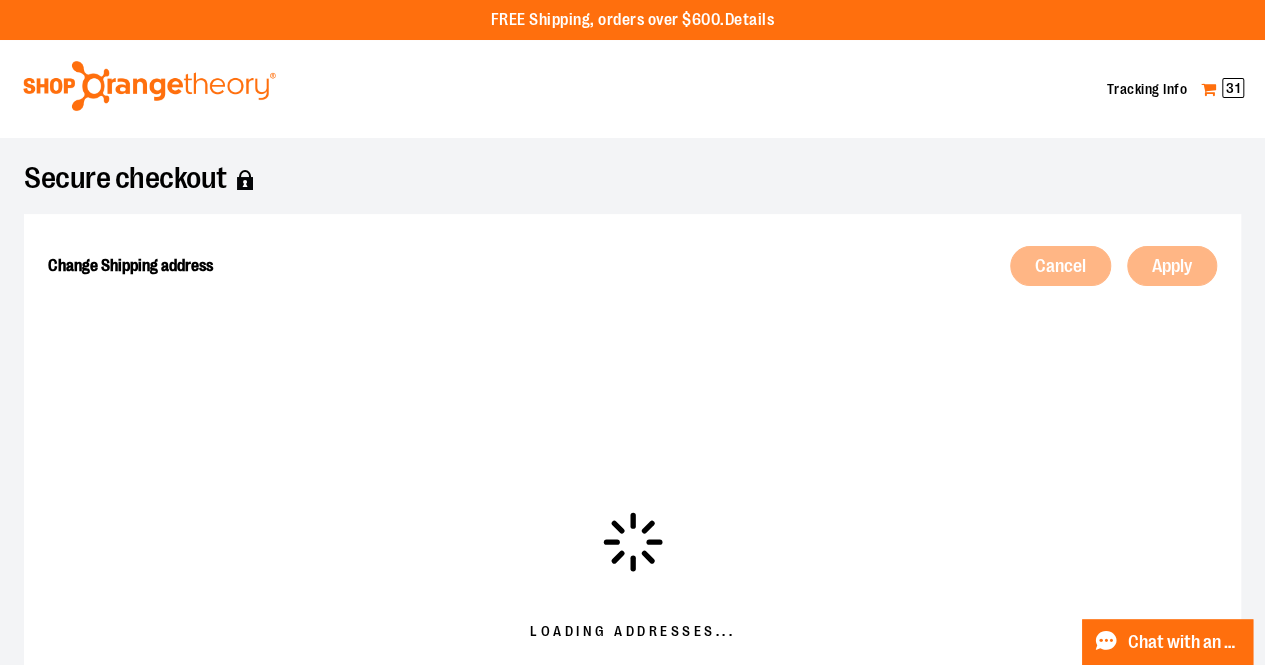 click on "31" at bounding box center (1233, 88) 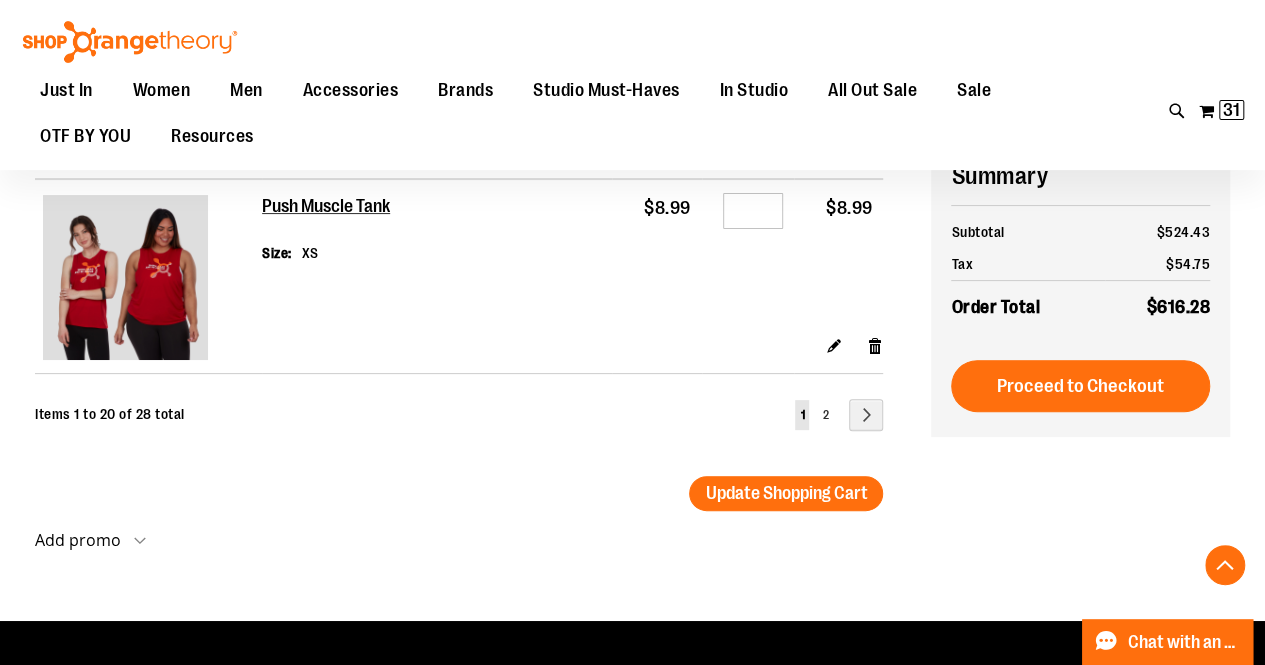 scroll, scrollTop: 3900, scrollLeft: 0, axis: vertical 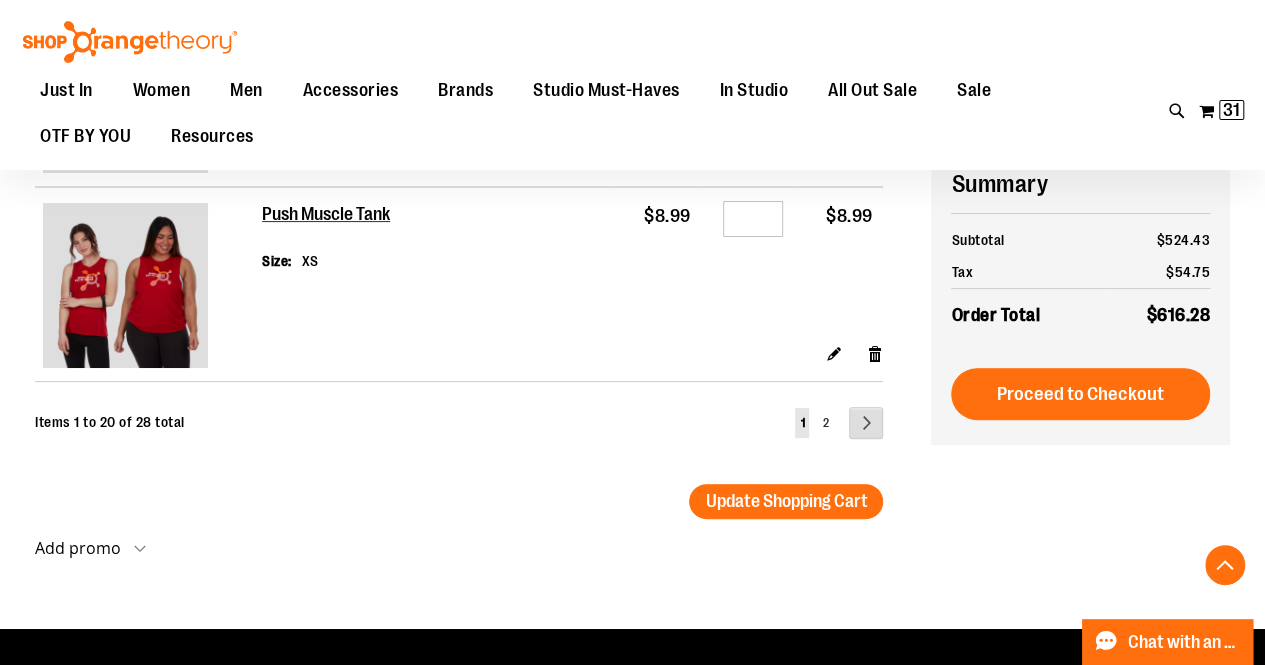 type on "**********" 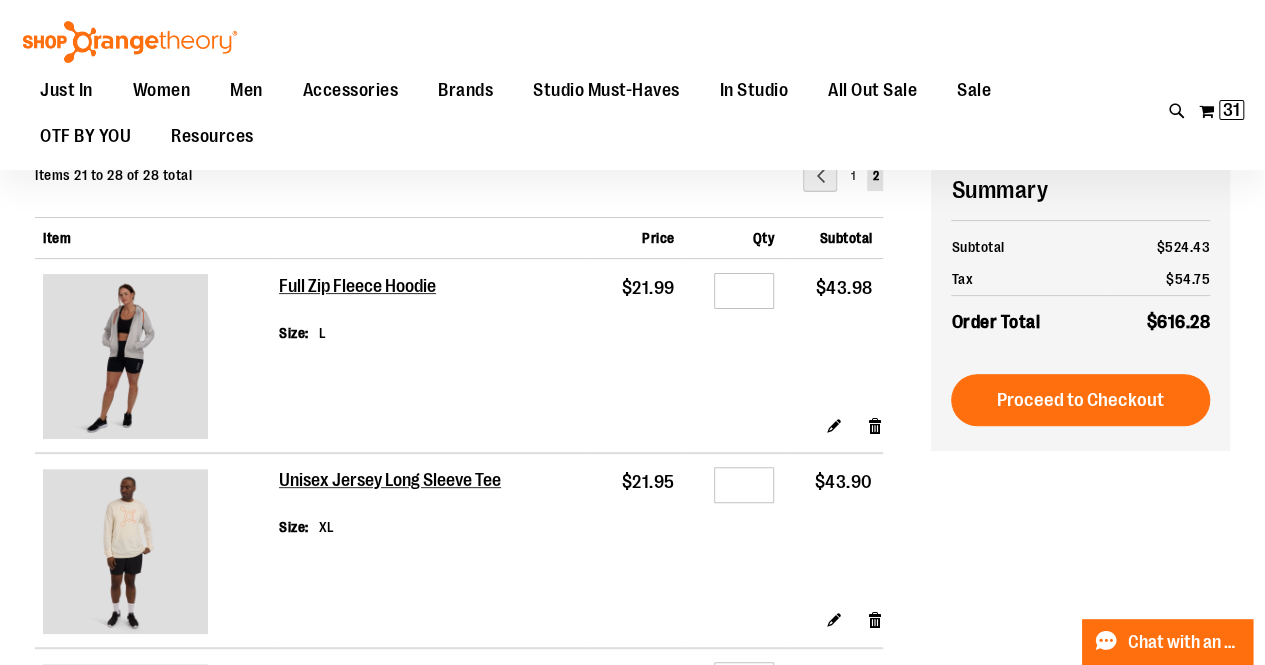 scroll, scrollTop: 125, scrollLeft: 0, axis: vertical 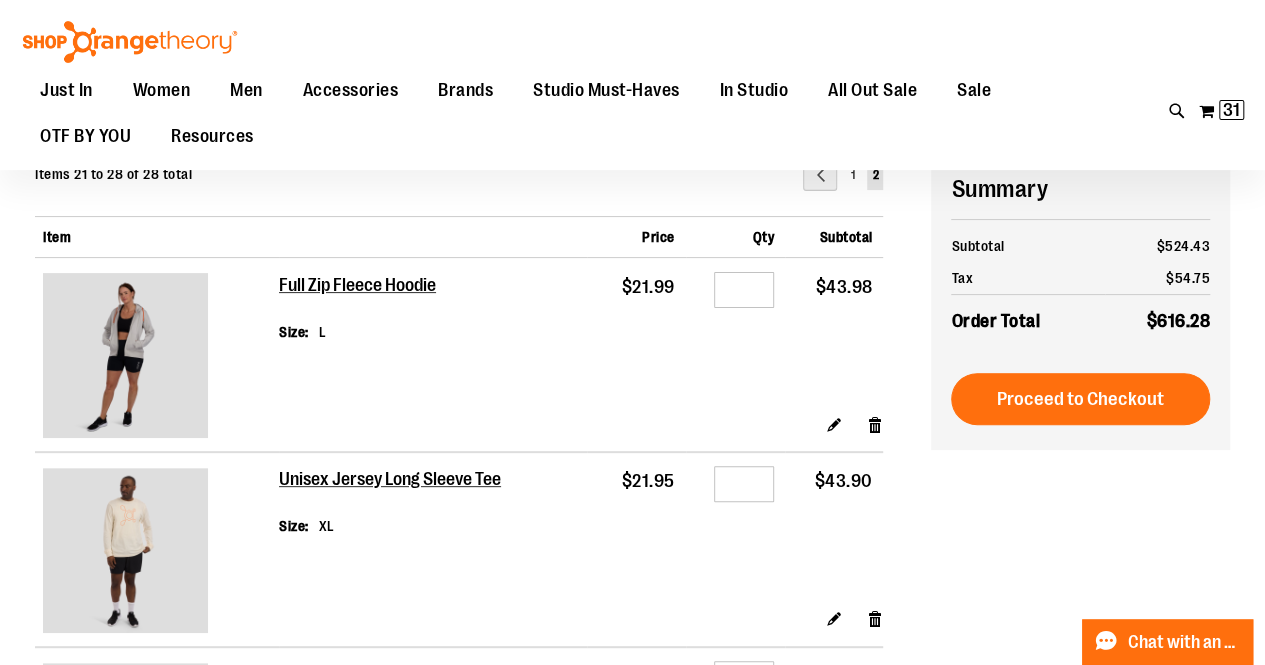 type on "**********" 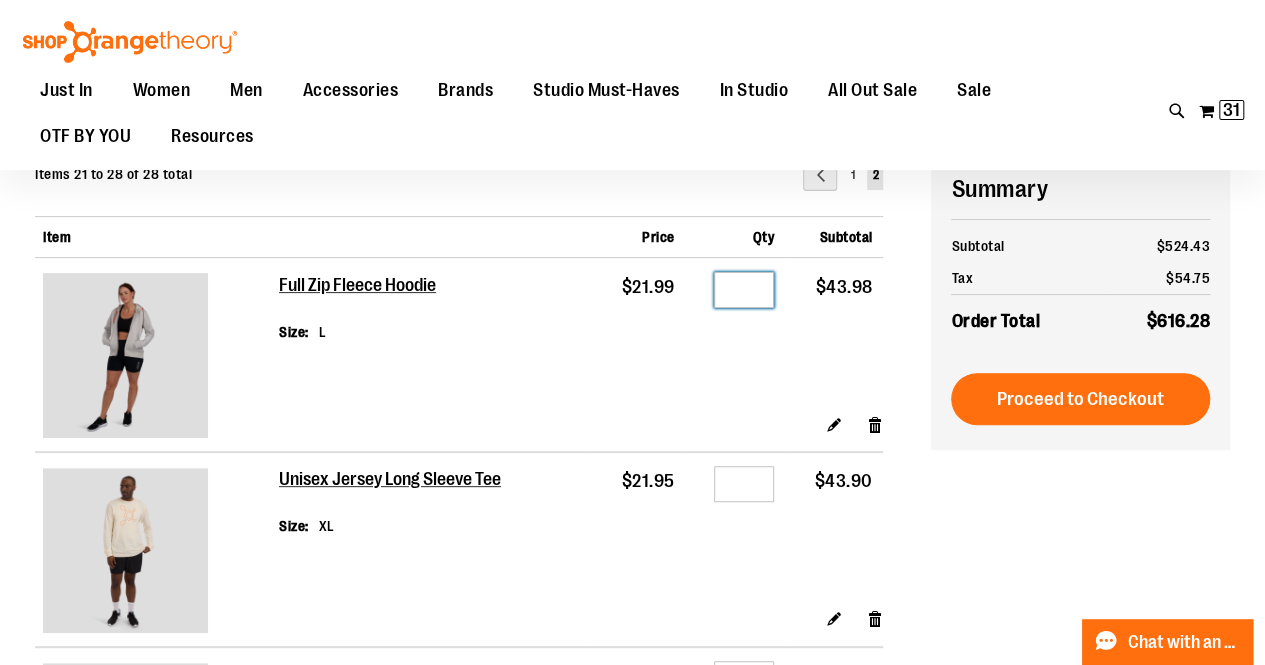 click on "*" at bounding box center [744, 290] 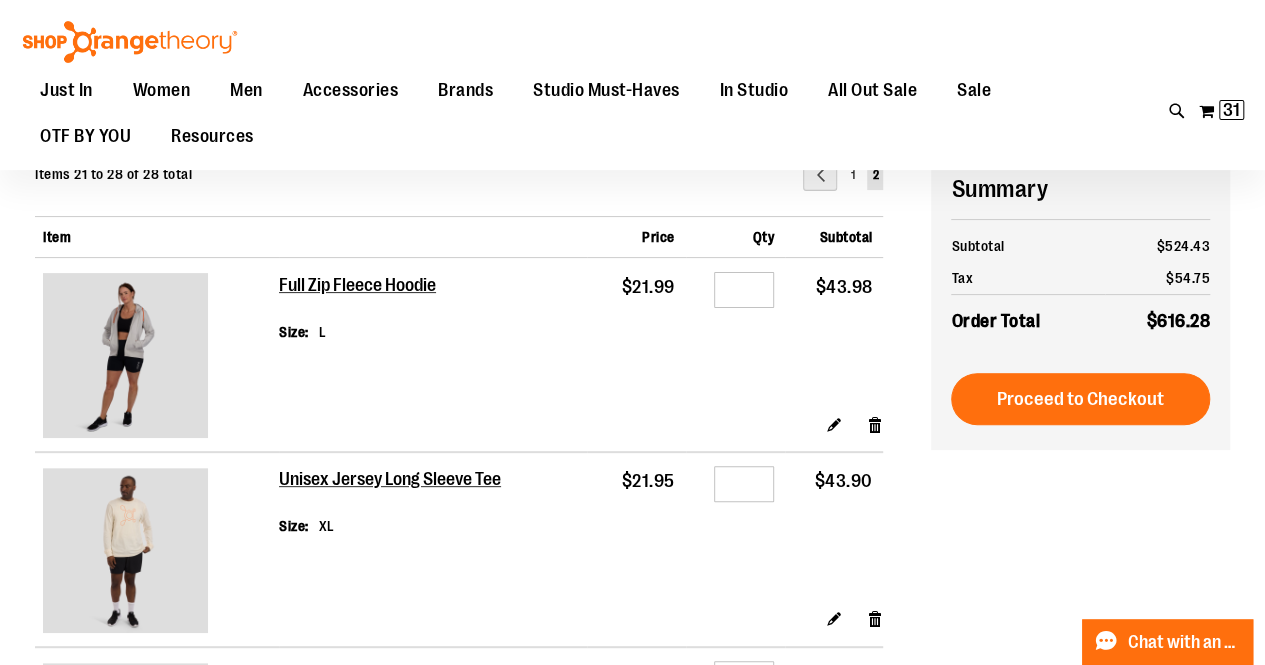click on "Edit
Remove item" at bounding box center [581, 430] 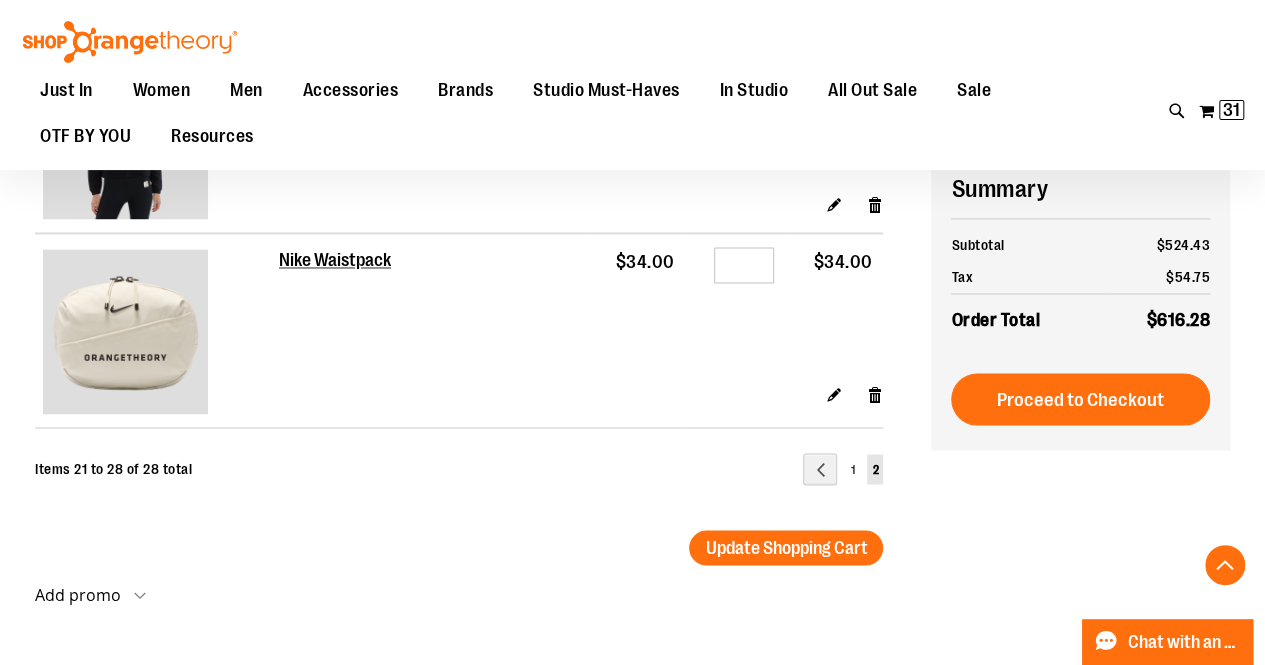 scroll, scrollTop: 1504, scrollLeft: 0, axis: vertical 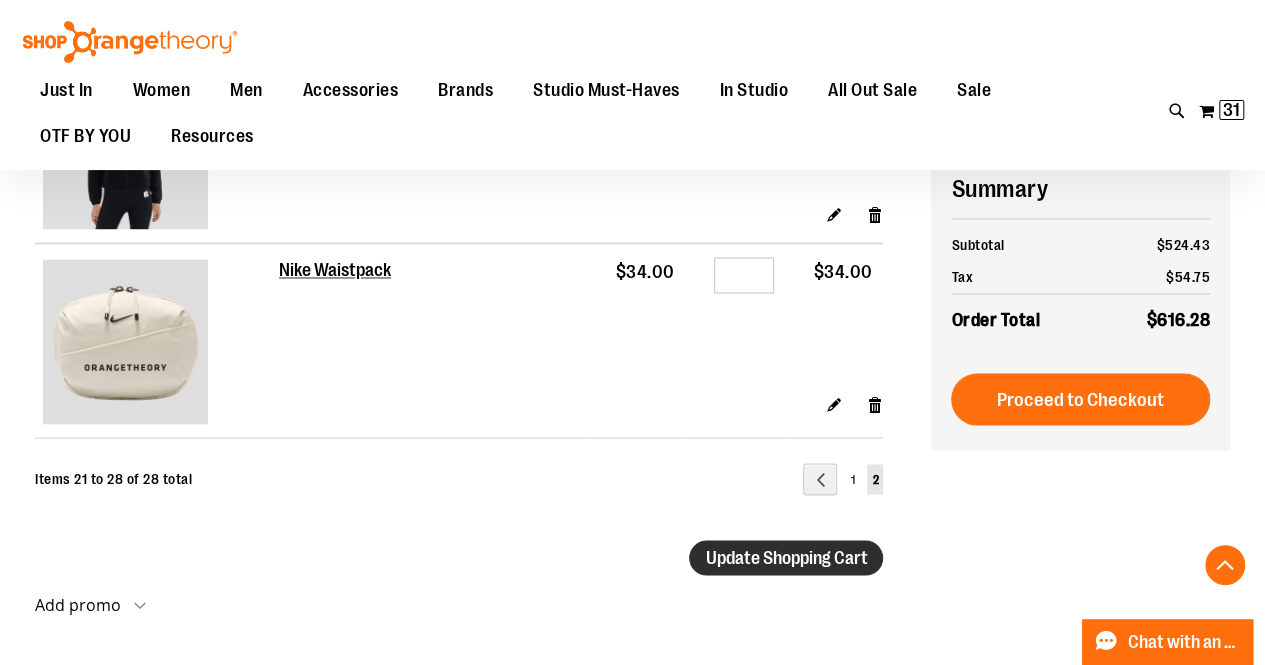 click on "Update Shopping Cart" at bounding box center [786, 557] 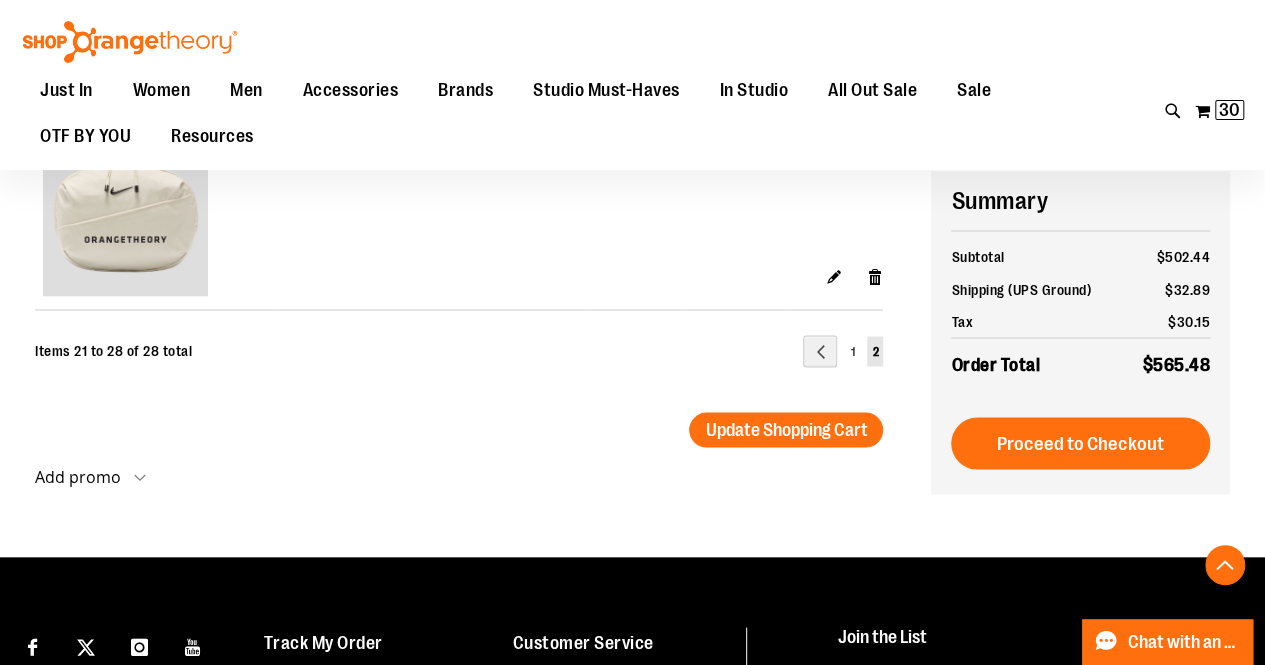 scroll, scrollTop: 1642, scrollLeft: 0, axis: vertical 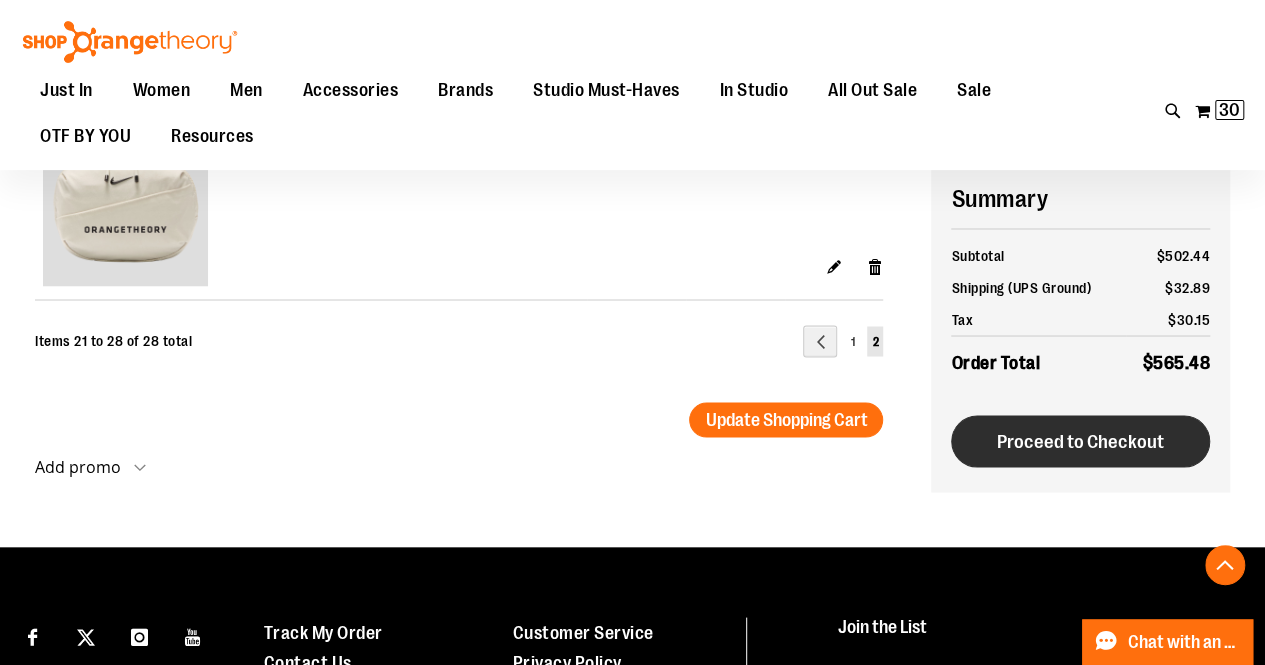 type on "**********" 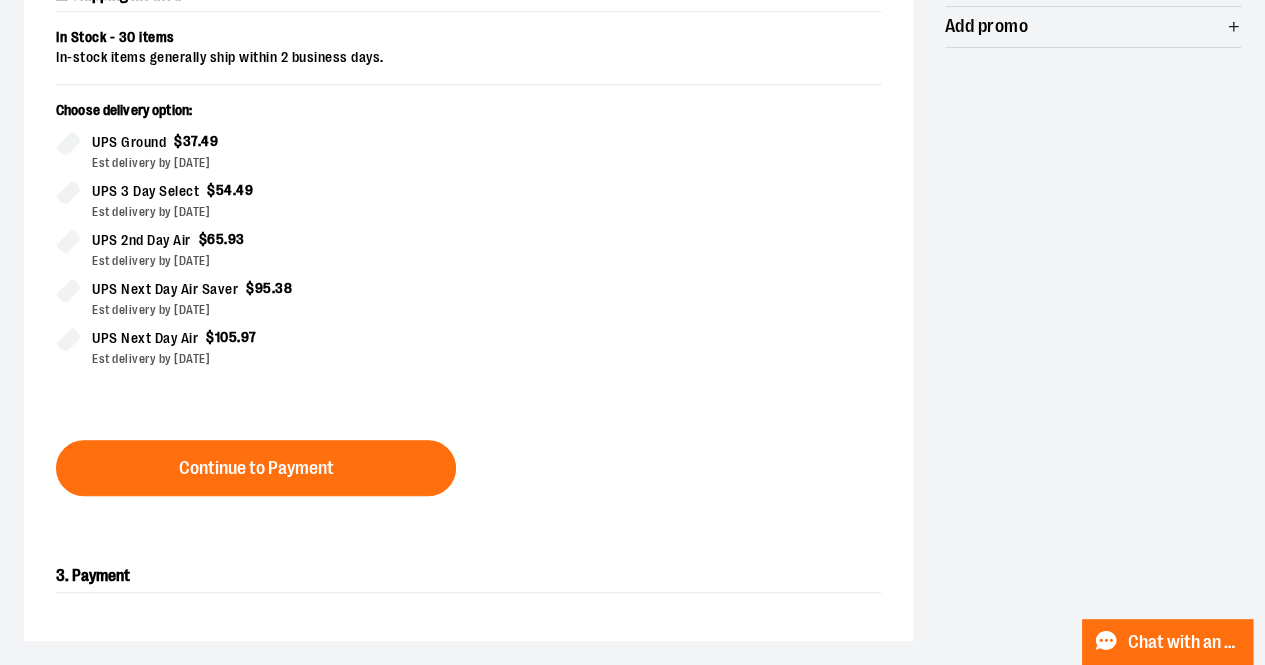 scroll, scrollTop: 465, scrollLeft: 0, axis: vertical 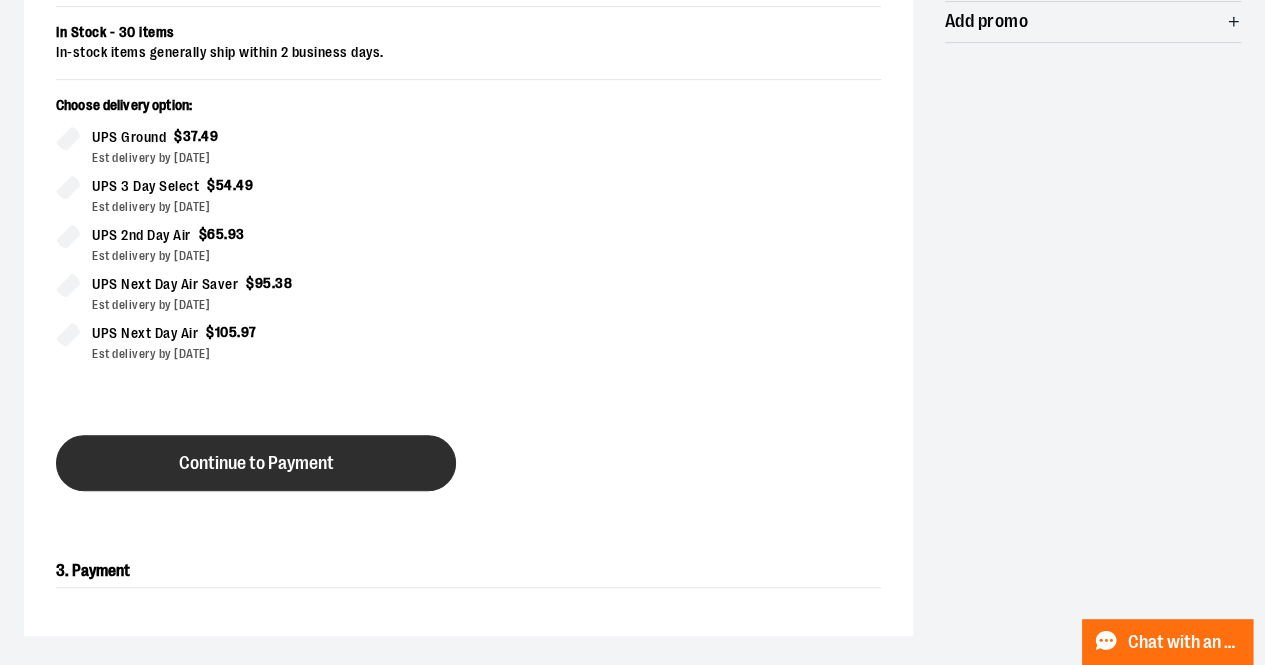 click on "Continue to Payment" at bounding box center (256, 463) 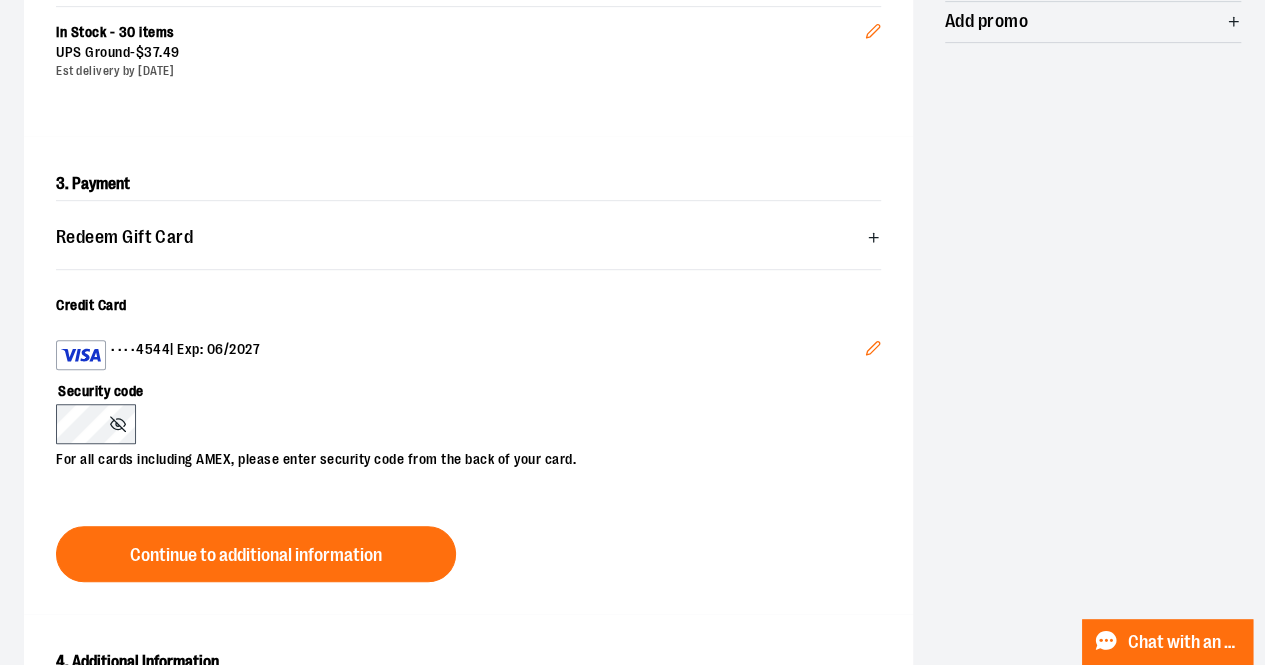 click on "For all cards including AMEX, please enter security code from the back of your card." at bounding box center [458, 457] 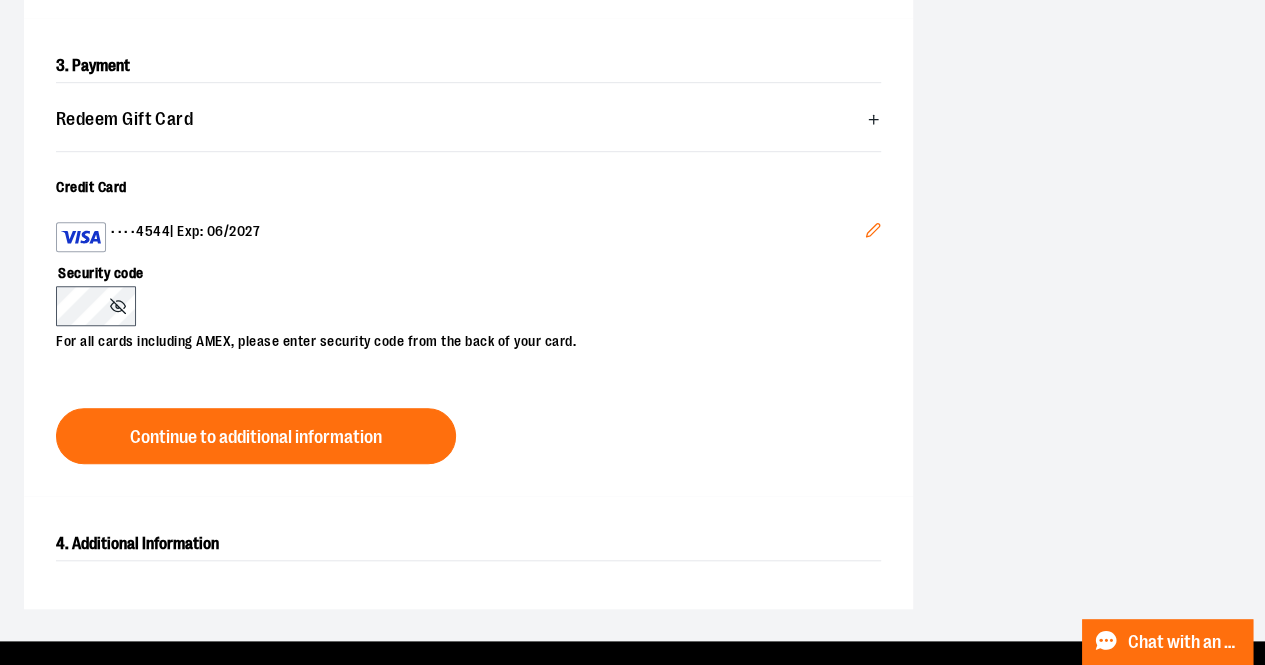 scroll, scrollTop: 591, scrollLeft: 0, axis: vertical 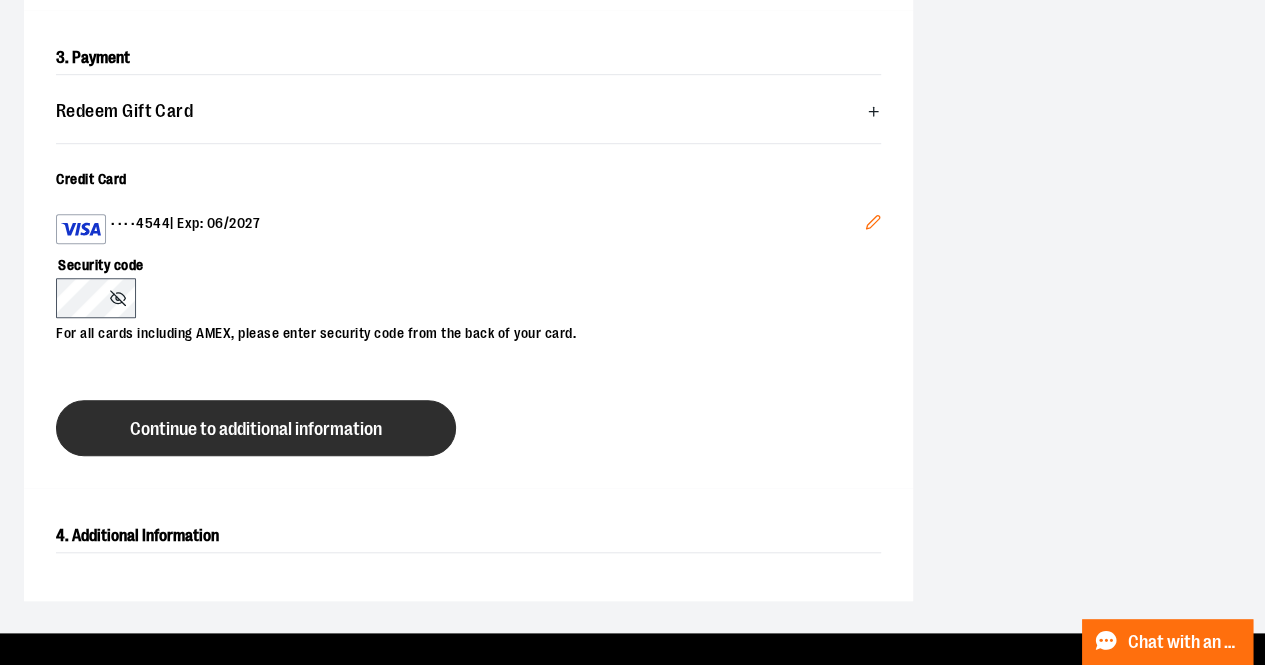 click on "Continue to additional information" at bounding box center [256, 429] 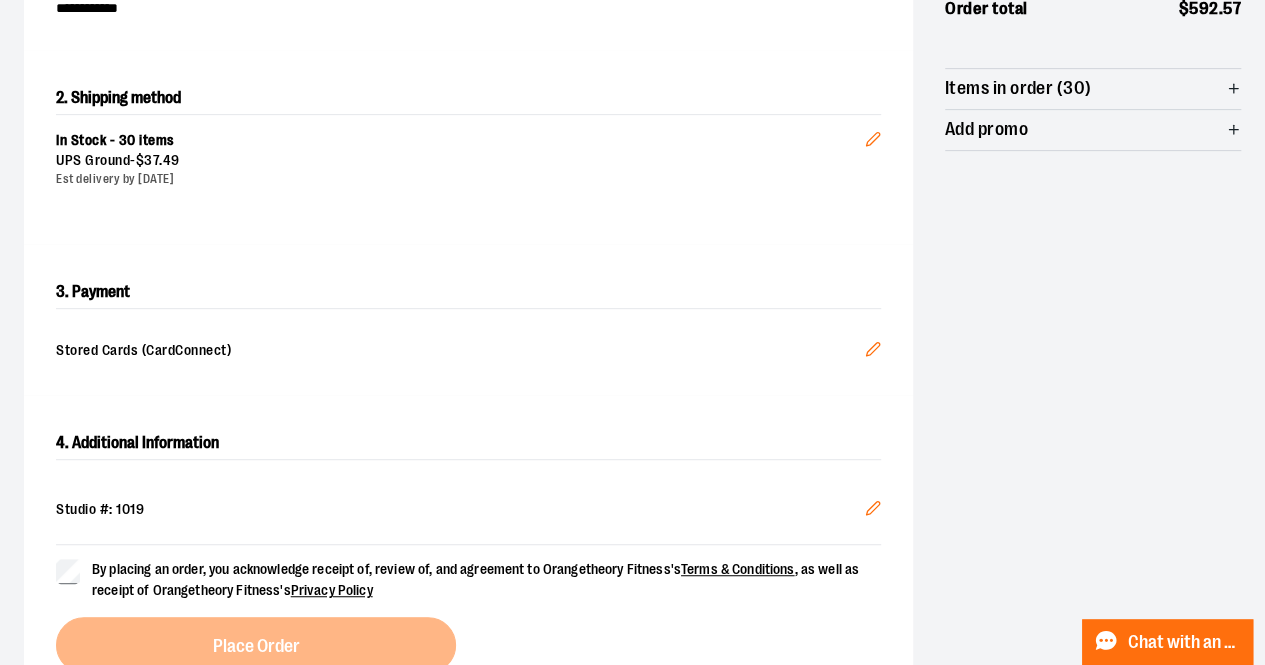 scroll, scrollTop: 361, scrollLeft: 0, axis: vertical 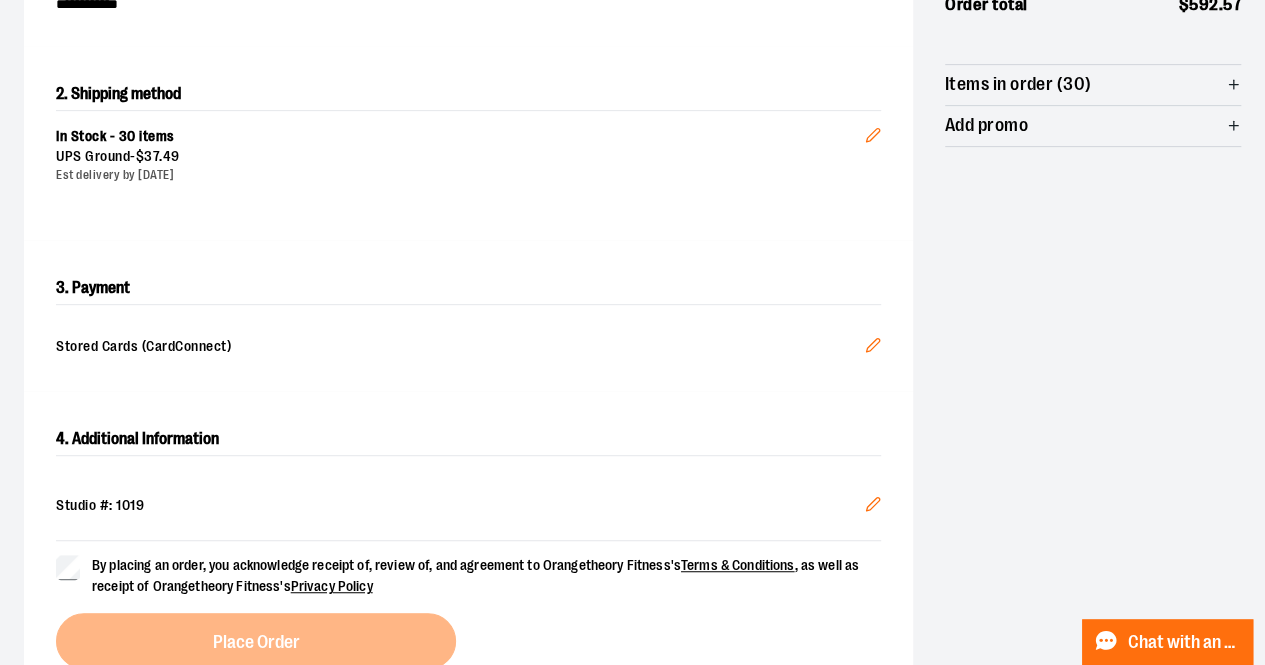 click on "By placing an order, you acknowledge receipt of, review of, and agreement to Orangetheory Fitness's  Terms & Conditions ,  as well as receipt of Orangetheory Fitness's  Privacy Policy" at bounding box center (468, 576) 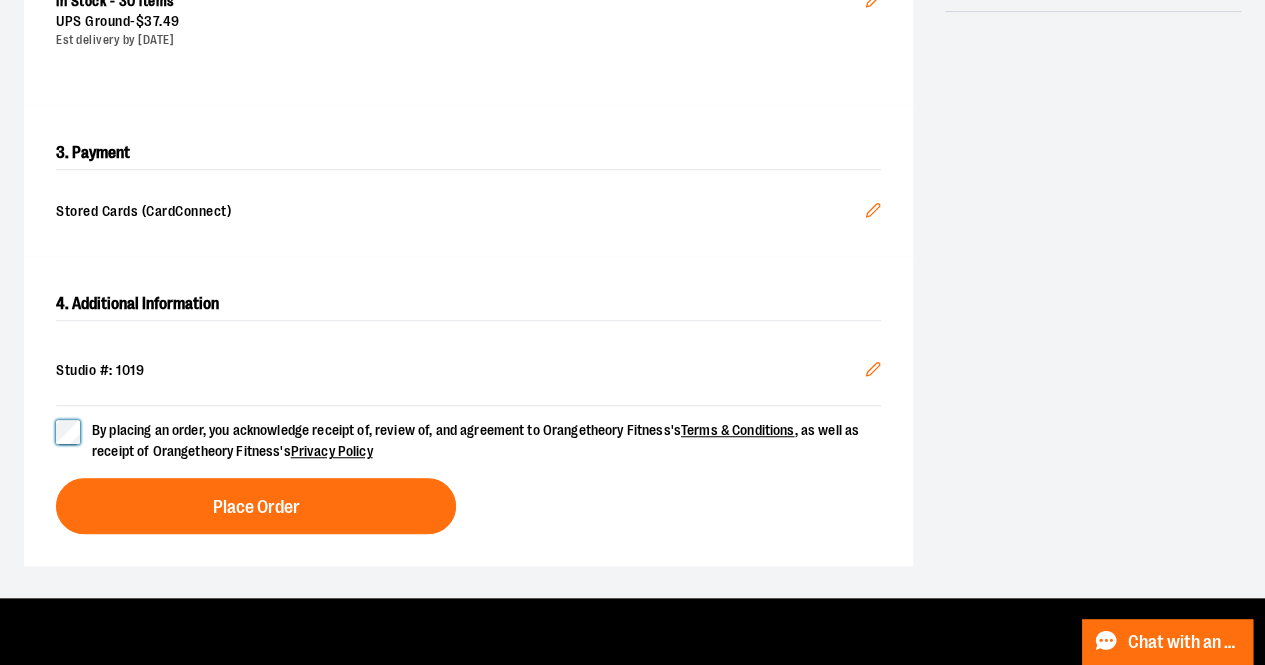 scroll, scrollTop: 507, scrollLeft: 0, axis: vertical 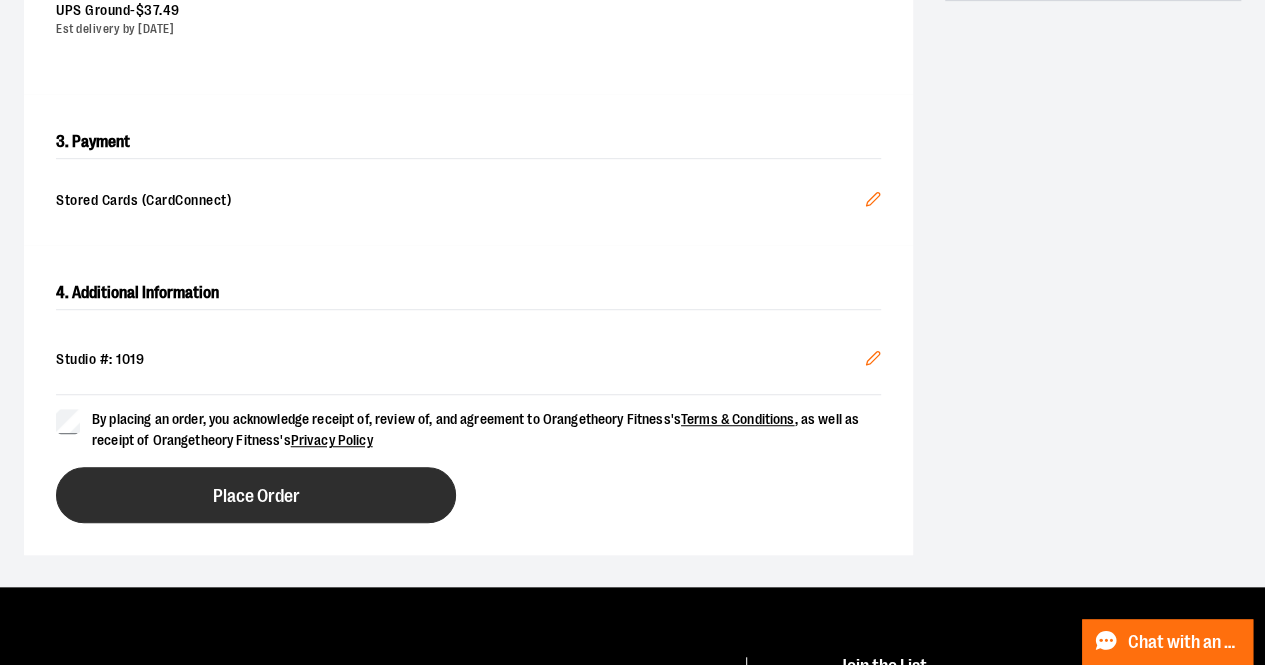 click on "Place Order" at bounding box center [256, 495] 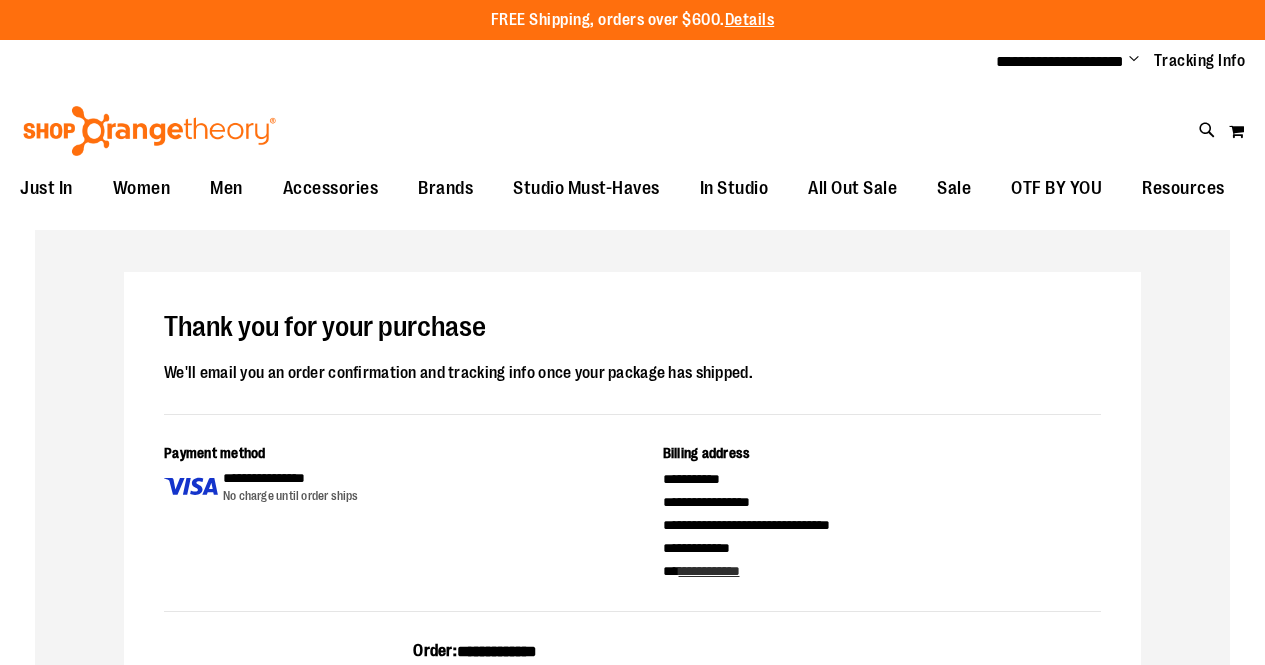 scroll, scrollTop: 0, scrollLeft: 0, axis: both 